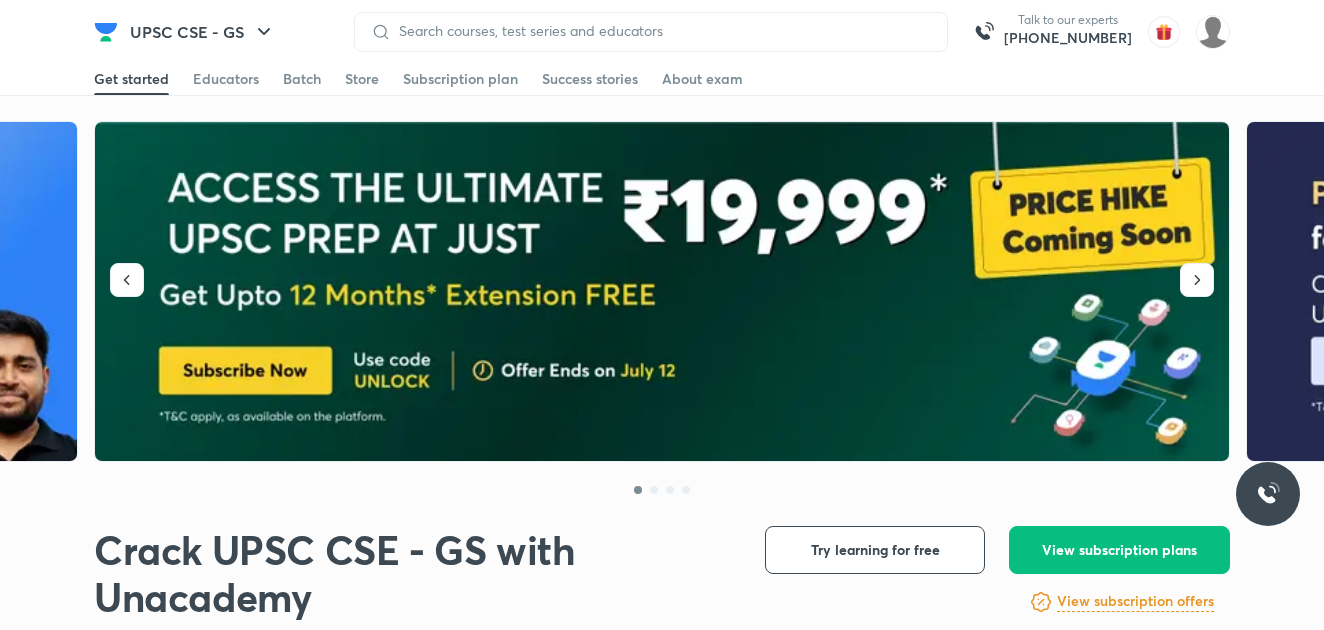 scroll, scrollTop: 0, scrollLeft: 0, axis: both 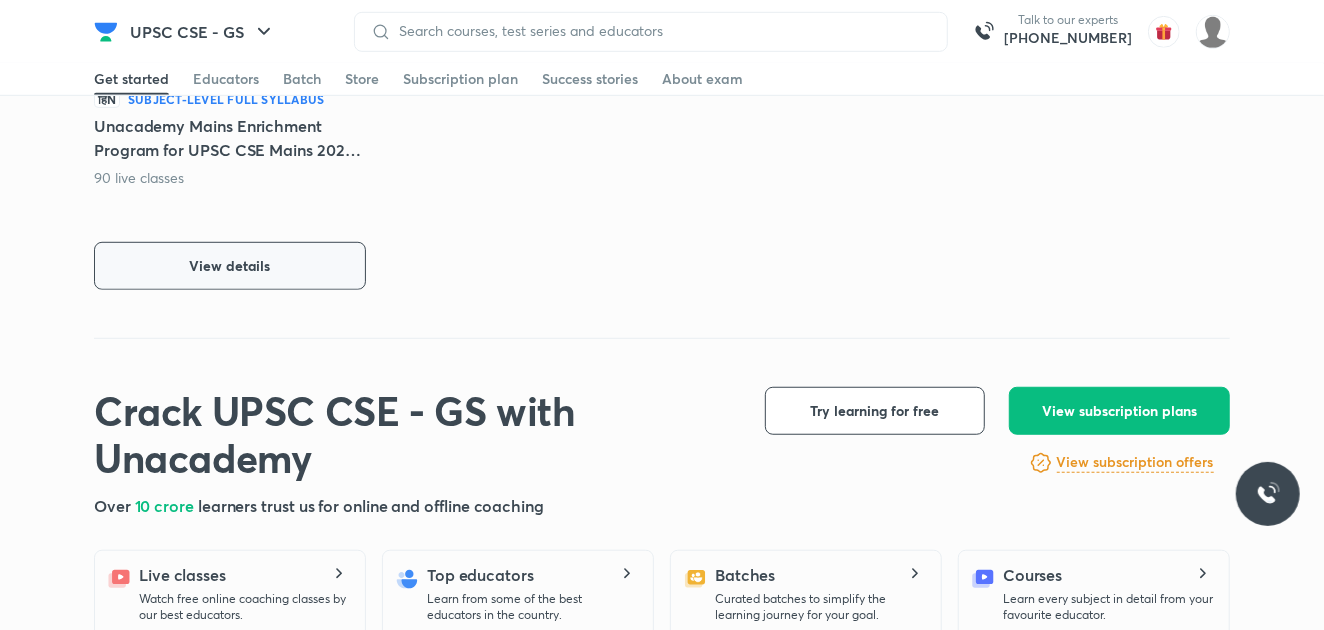 click on "View details" at bounding box center [230, 266] 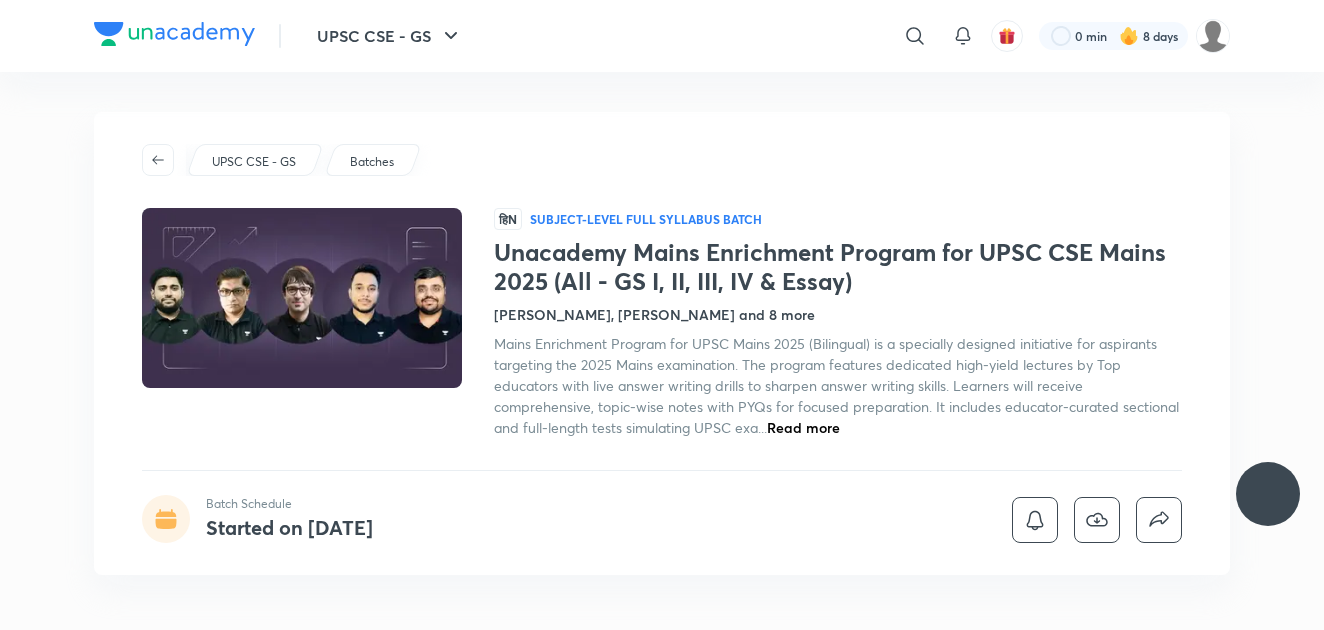 scroll, scrollTop: 0, scrollLeft: 0, axis: both 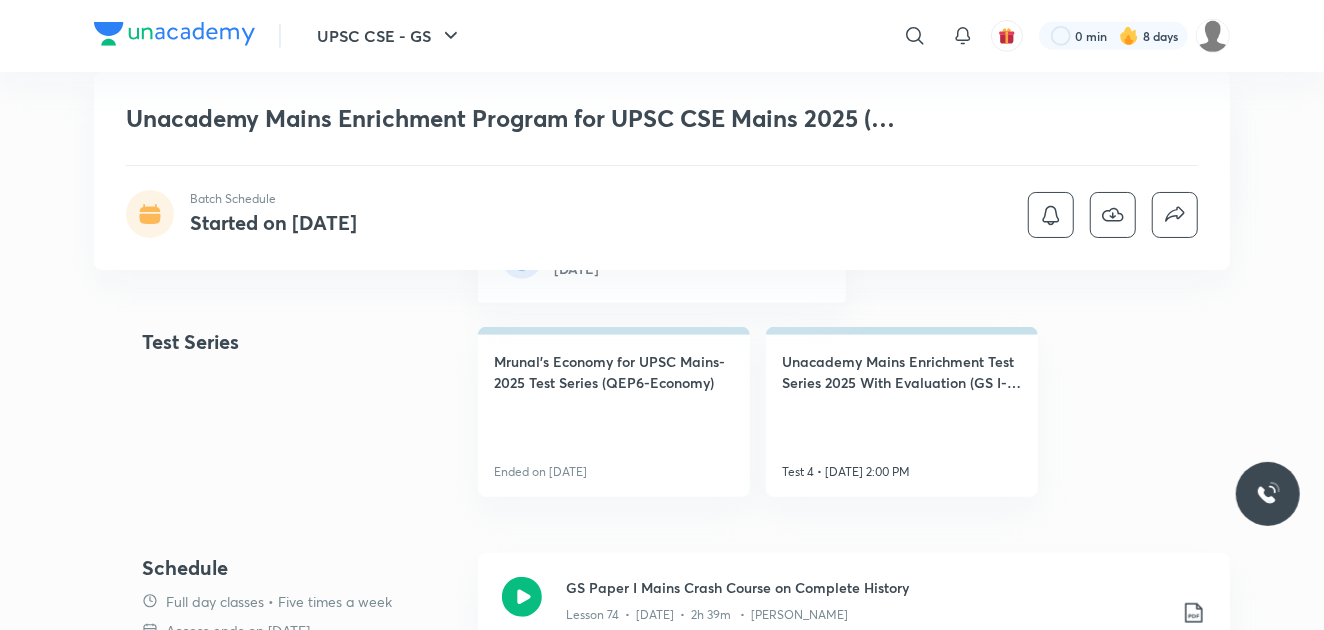 drag, startPoint x: 1331, startPoint y: 151, endPoint x: 1207, endPoint y: 110, distance: 130.60245 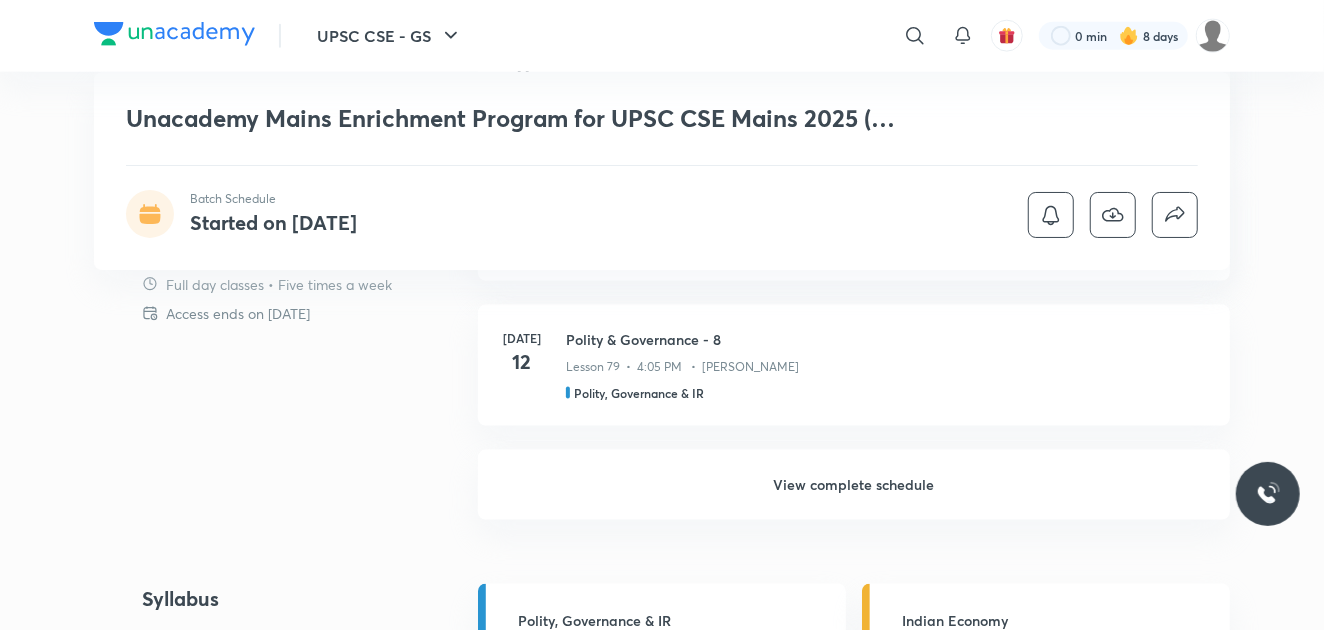 scroll, scrollTop: 1622, scrollLeft: 0, axis: vertical 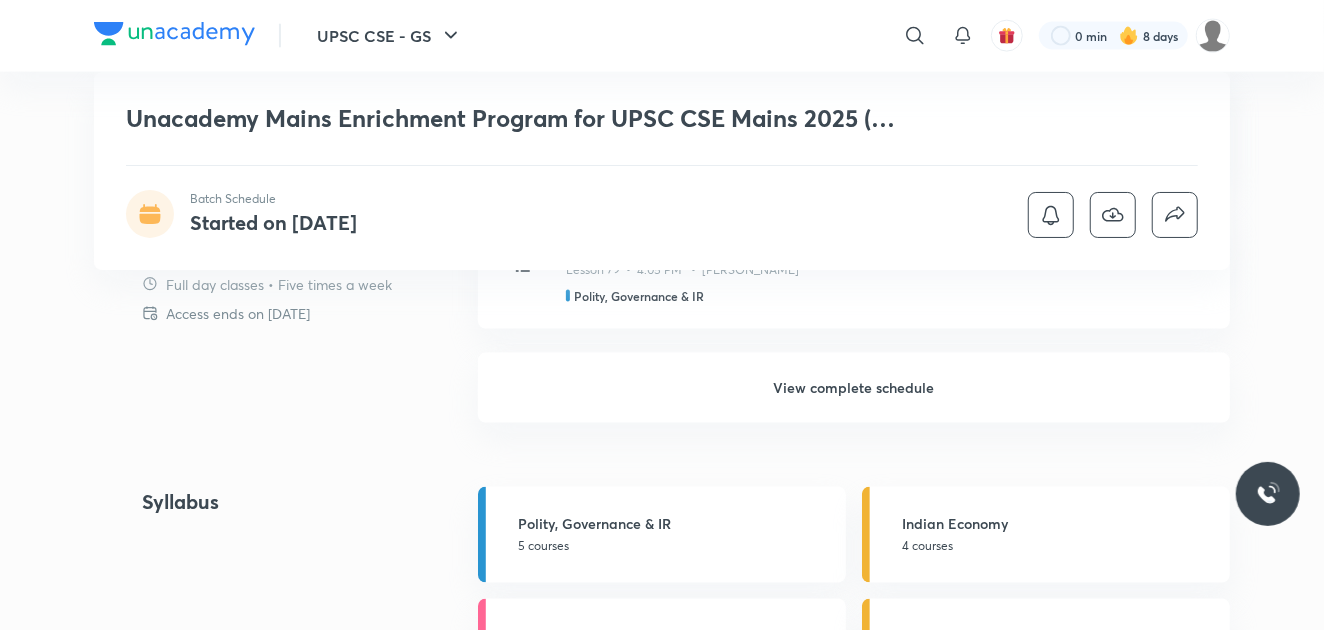 click on "View complete schedule" at bounding box center [854, 388] 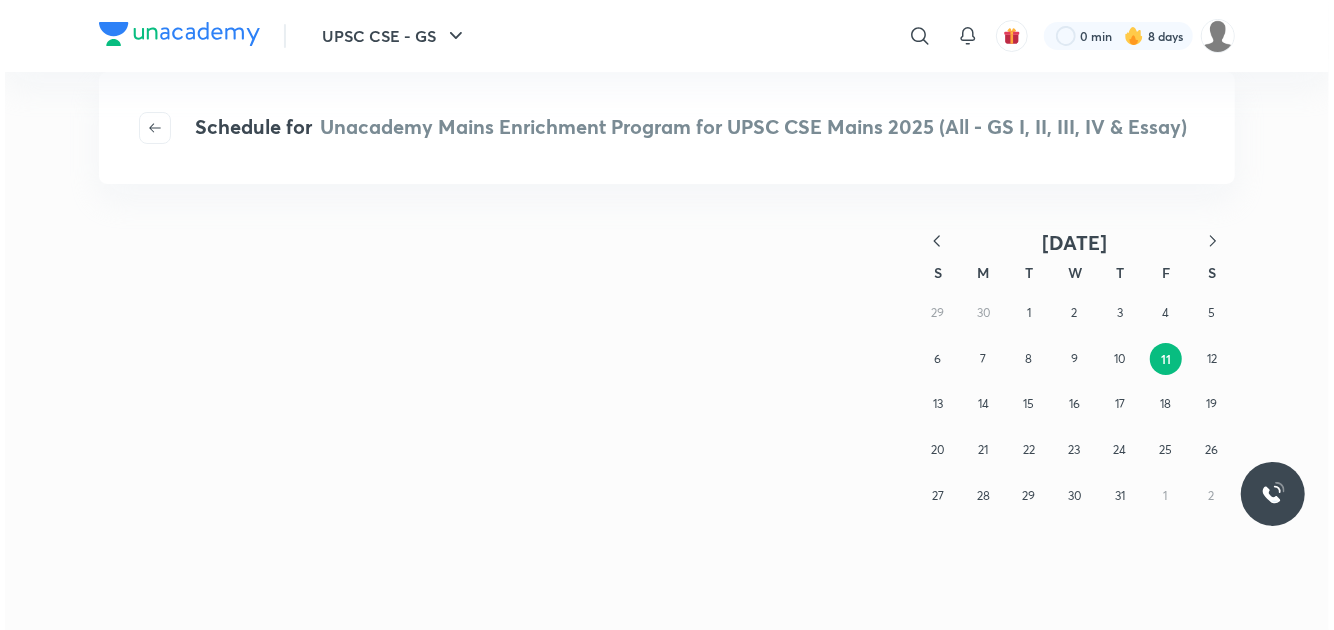 scroll, scrollTop: 0, scrollLeft: 0, axis: both 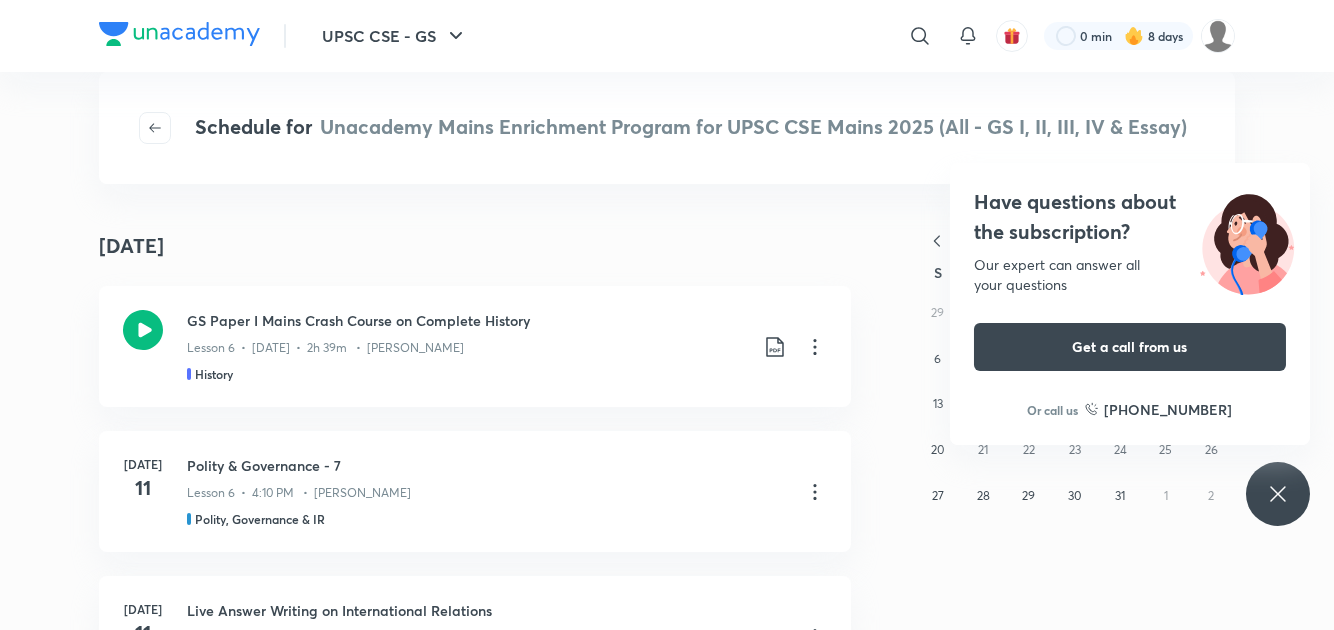 click on "Have questions about the subscription? Our expert can answer all your questions Get a call from us Or call us [PHONE_NUMBER]" at bounding box center [1278, 494] 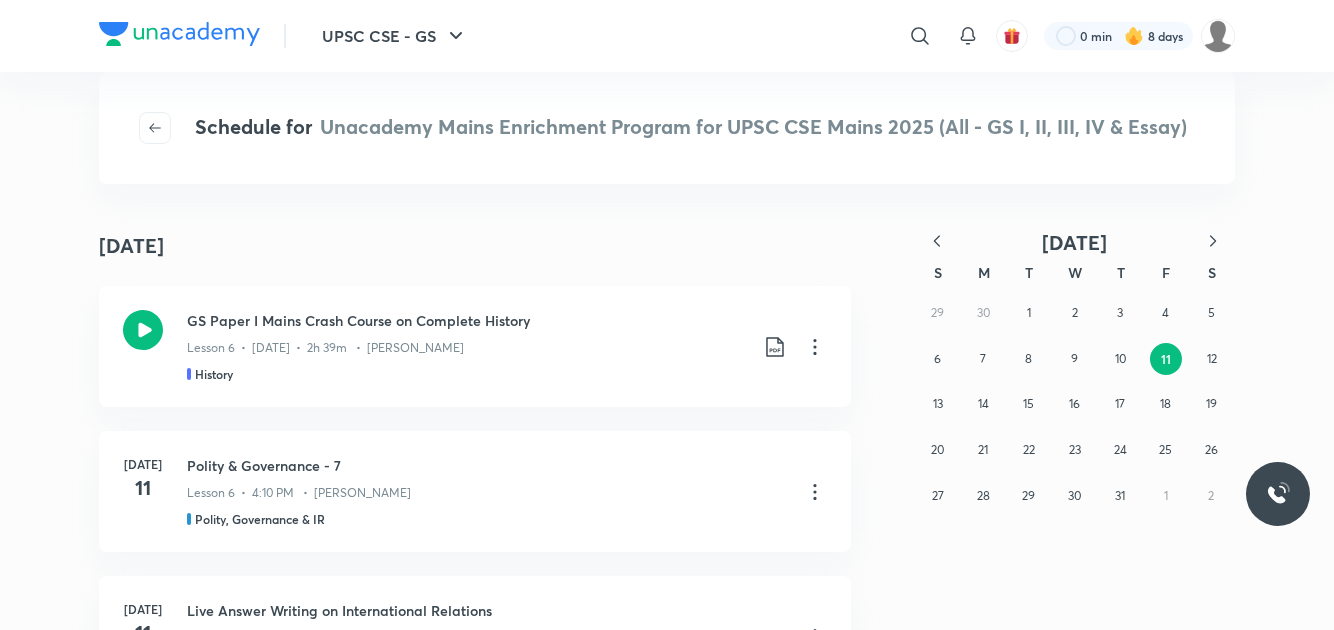 click on "July [DATE] GS Paper I Mains Crash Course on Complete History Lesson 6  •  [DATE]  •  2h 39m   •  [PERSON_NAME] History [DATE] Polity & Governance - 7 Lesson 6  •  4:10 PM   •  [PERSON_NAME] Polity, Governance & IR [DATE] Live Answer Writing on International Relations Lesson 1  •  6:00 PM   •  Rankers Upsc Polity, Governance & IR [DATE] Mains Crash Course on Ethics, Integrity, and Aptitude Lesson 5  •  8:30 PM   •  [PERSON_NAME] Ethics, Integrity & Aptitude July [DATE] Mains Crash Course on Social Issues Lesson 6  •  12:00 PM   •  [PERSON_NAME] Indian Society [DATE] Polity & Governance - 8 Lesson 7  •  4:05 PM   •  [PERSON_NAME] Polity, Governance & IR July [DATE] Sectional Test 4 ([PERSON_NAME]) Quiz 4  •  2:00 PM History Geography Indian Economy [DATE] Mains Crash Course on Ethics, Integrity, and Aptitude Lesson 6  •  8:30 PM   •  [PERSON_NAME] Ethics, Integrity & Aptitude [DATE] [DATE] [DATE] [DATE] 15 History [DATE]" at bounding box center [667, 427] 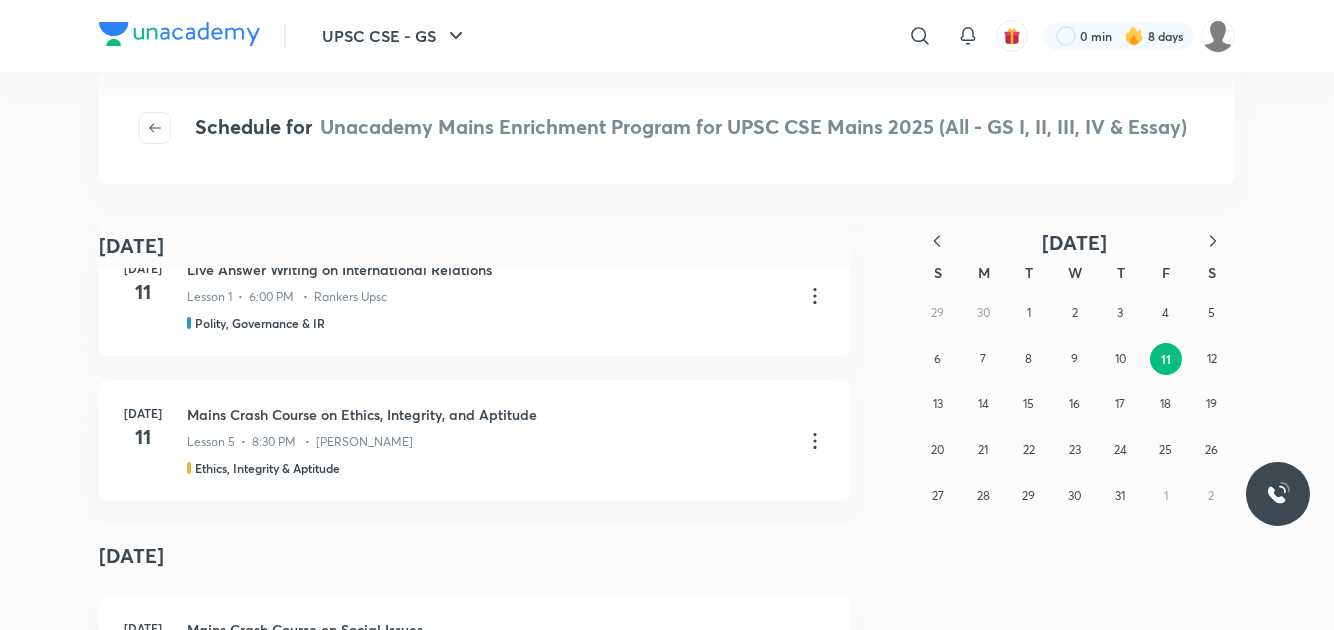 click 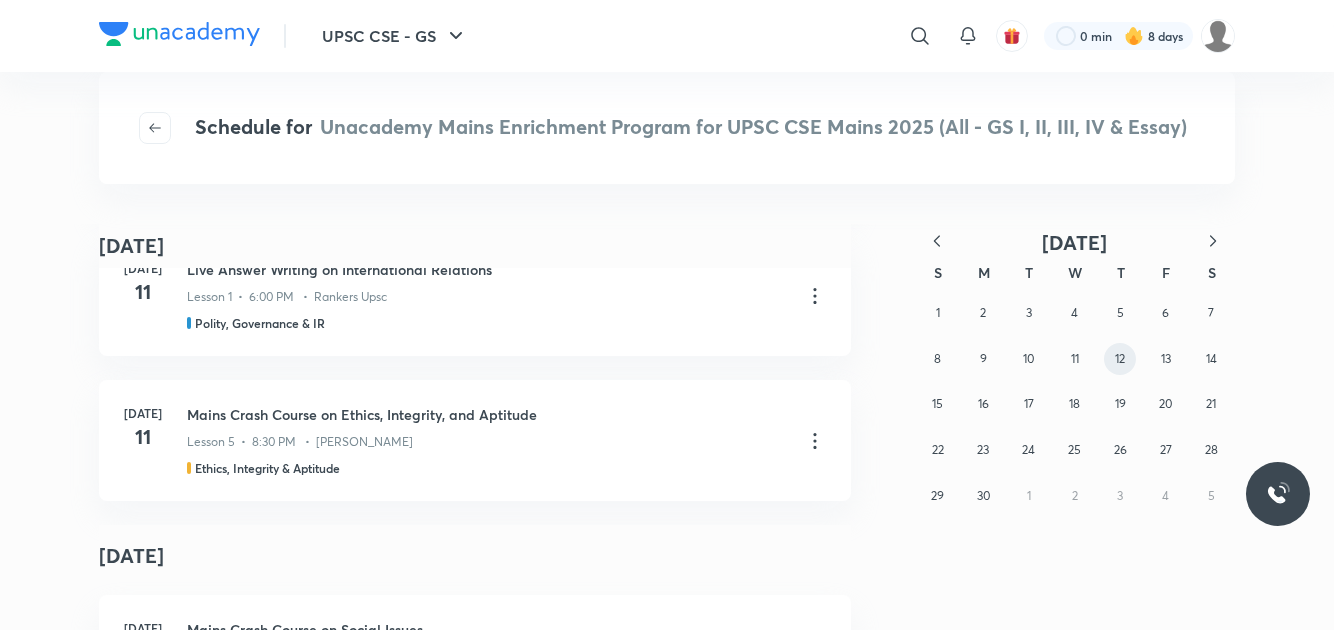click on "12" at bounding box center (1120, 359) 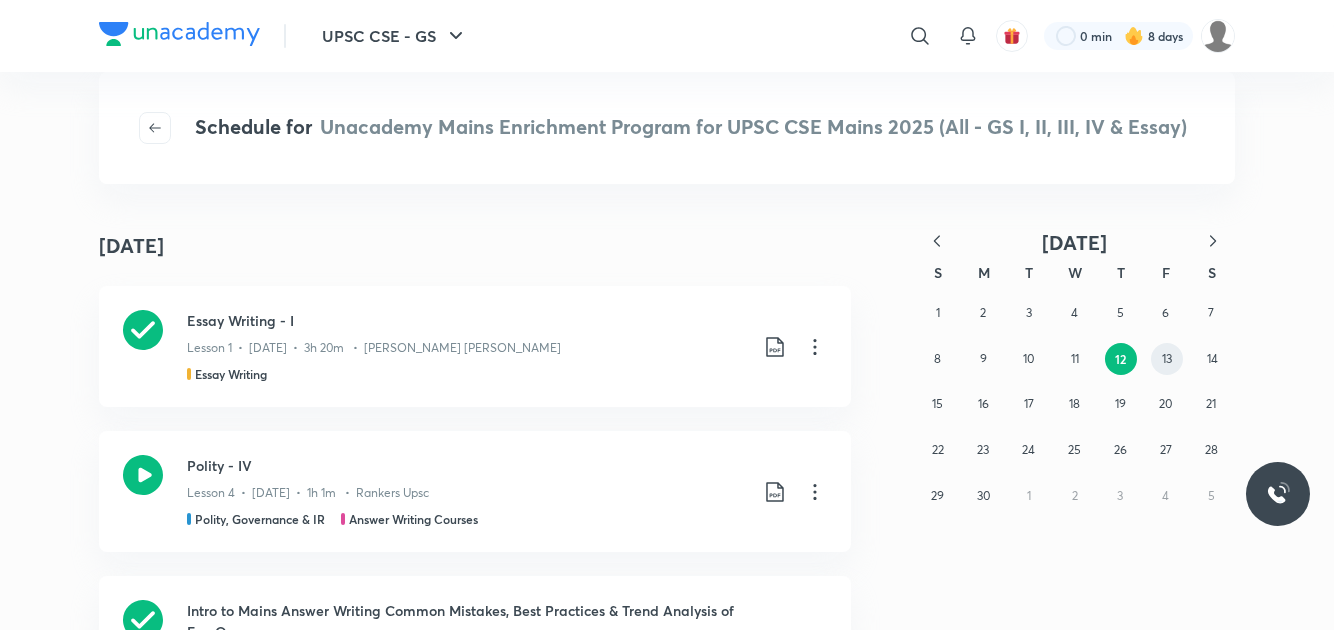 click on "1 2 3 4 5 6 7 8 9 10 11 12 13 14 15 16 17 18 19 20 21 22 23 24 25 26 27 28 29 30 1 2 3 4 5" at bounding box center [1075, 404] 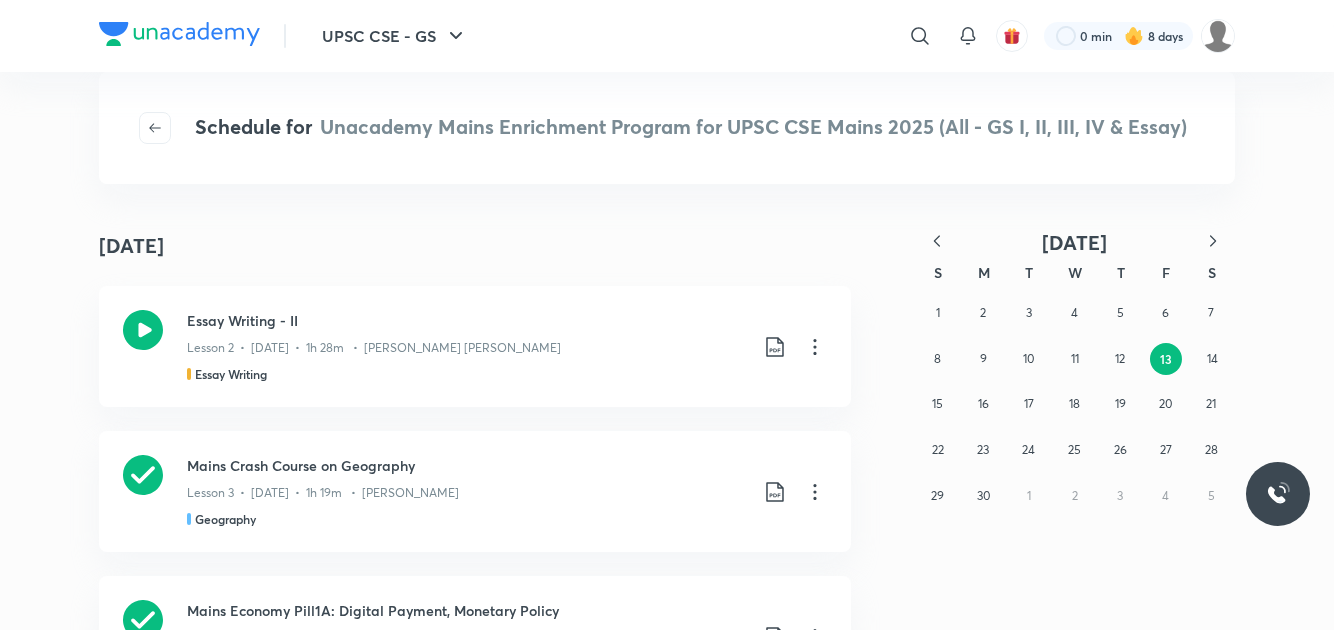 type 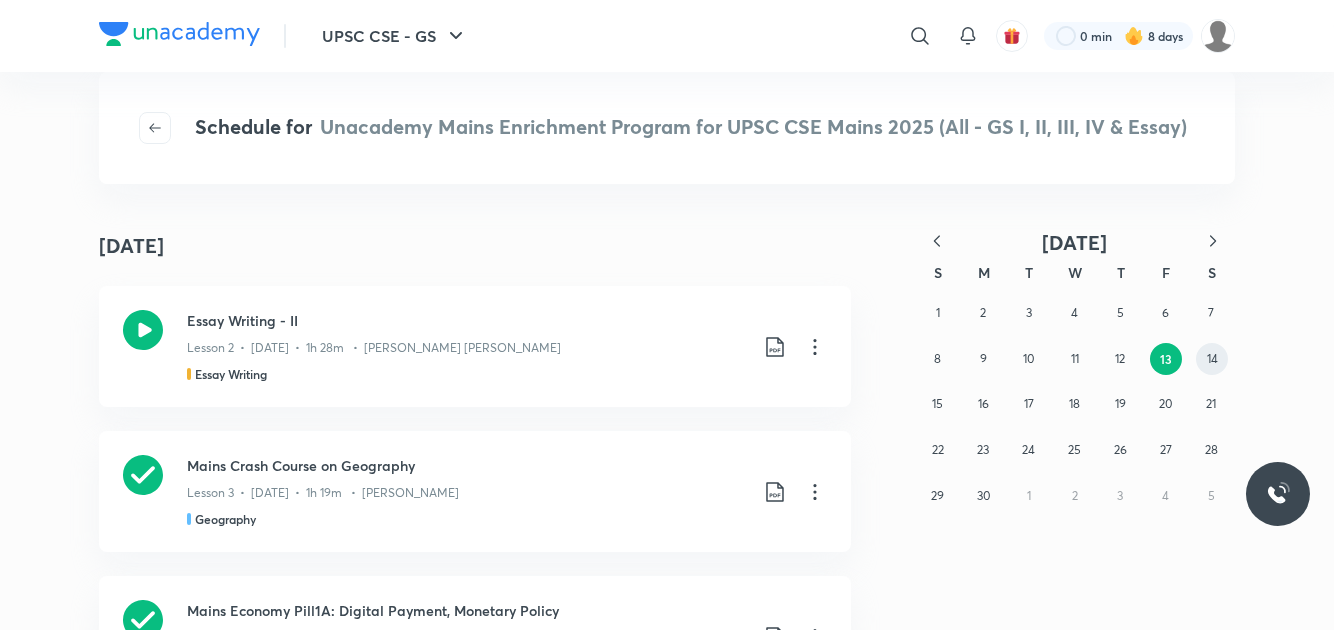 click on "14" at bounding box center (1212, 359) 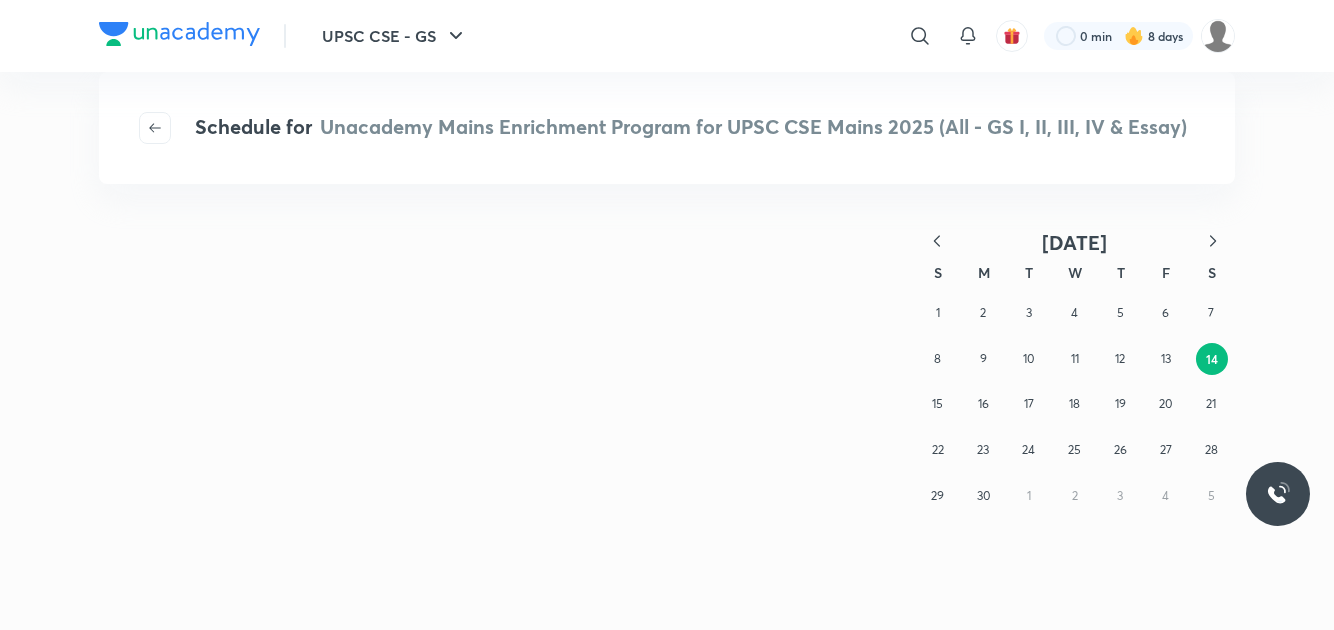 click on "14" at bounding box center [1212, 359] 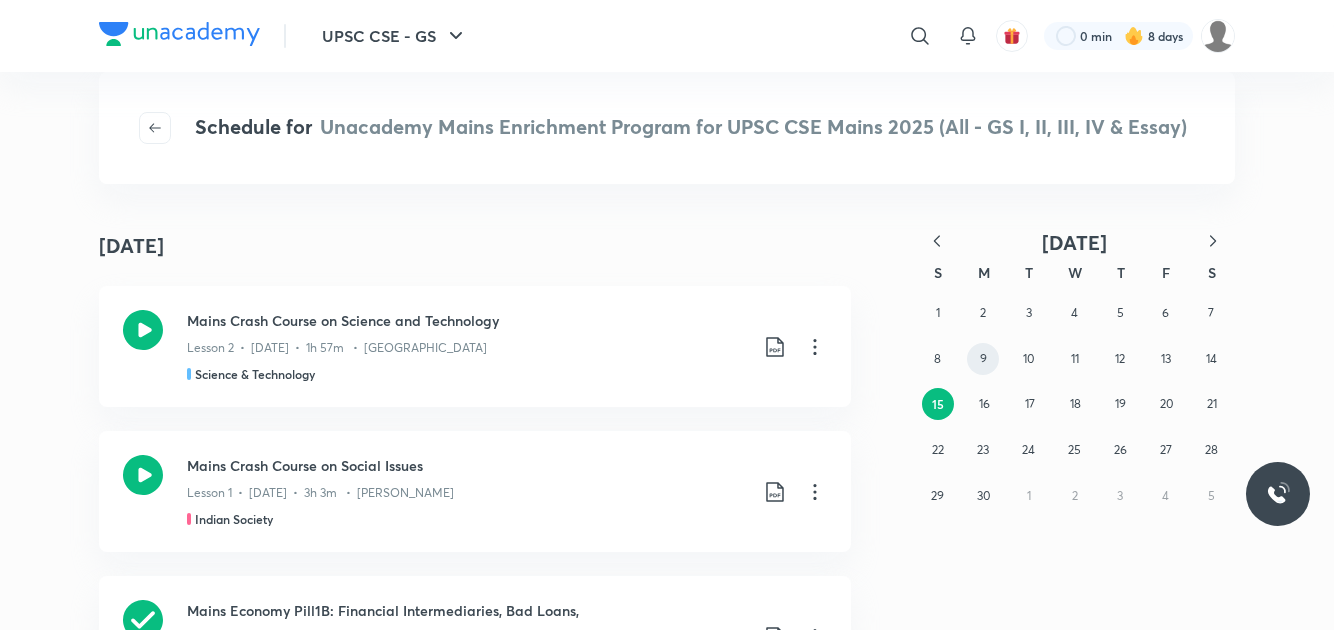 click on "9" at bounding box center [983, 359] 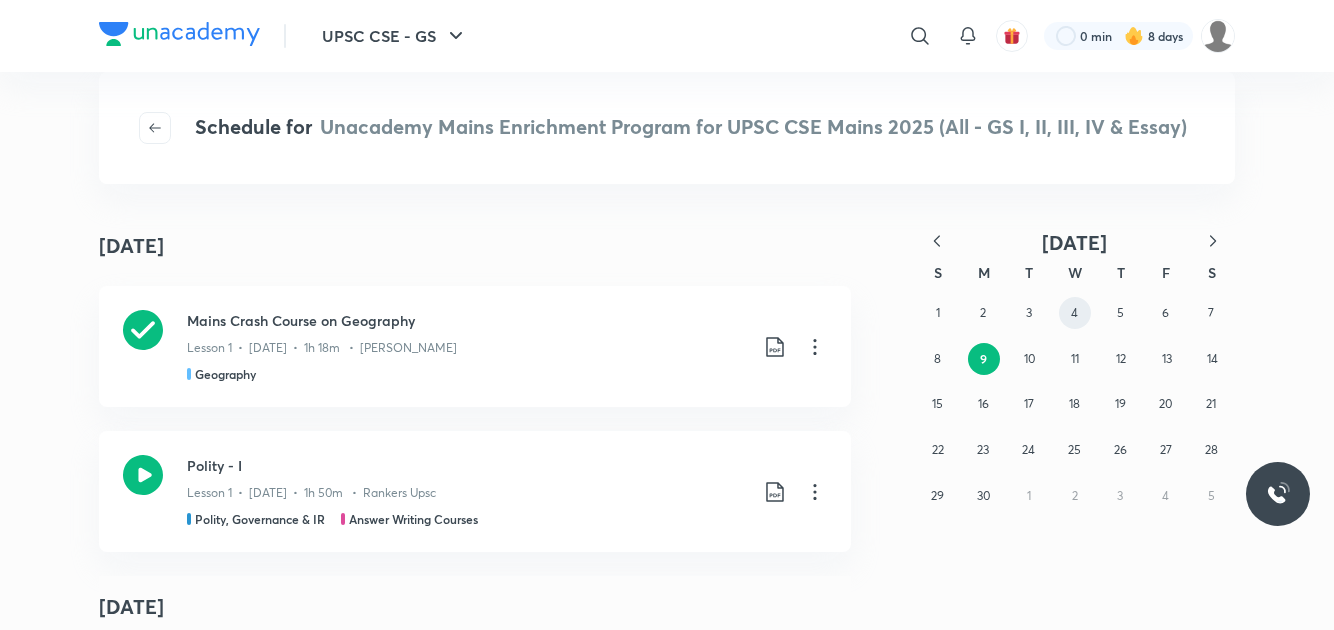 click on "4" at bounding box center [1075, 313] 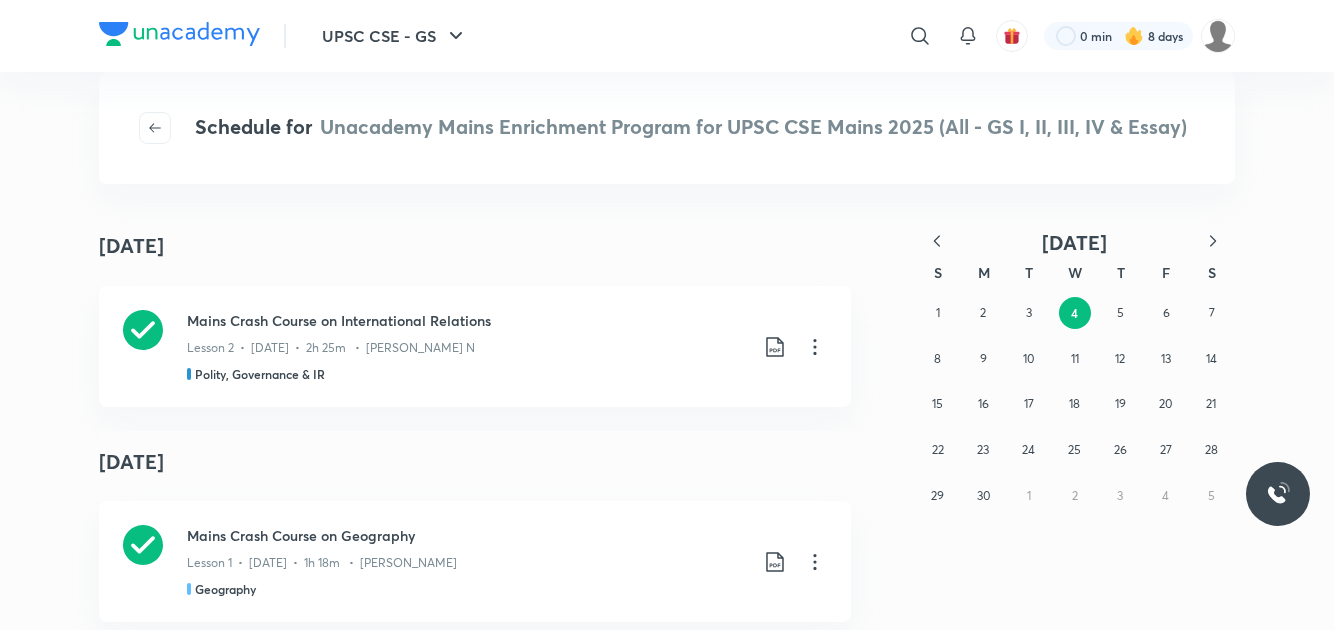 type 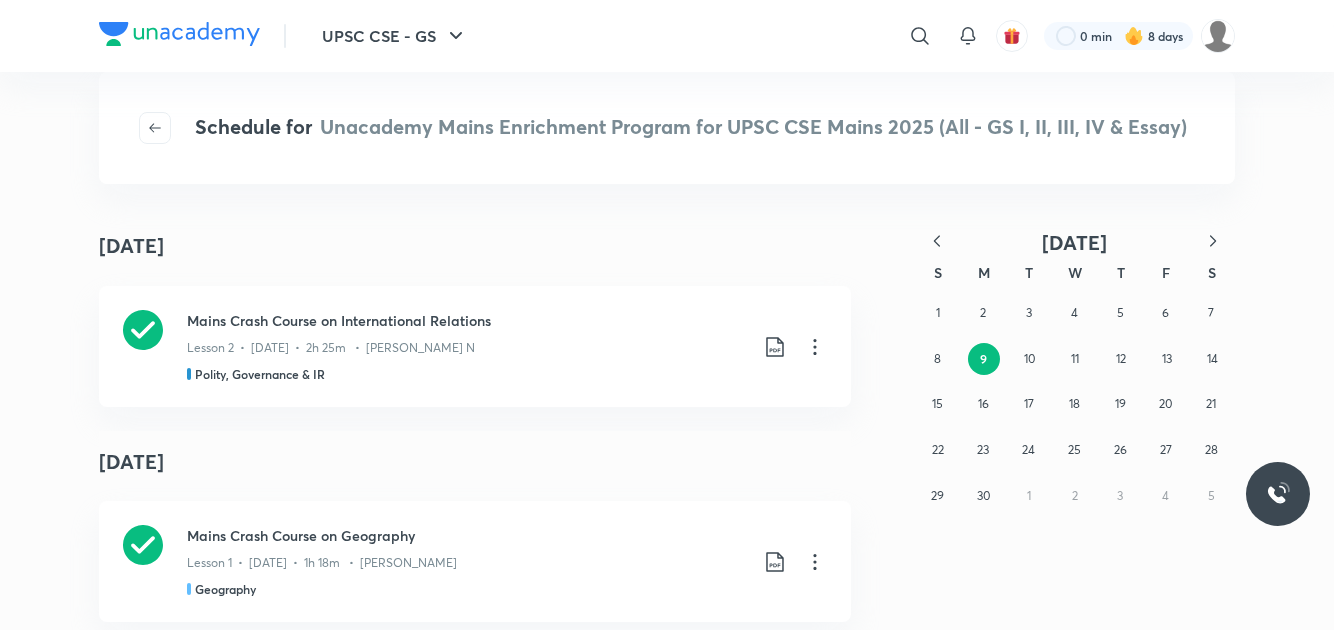 scroll, scrollTop: 341, scrollLeft: 0, axis: vertical 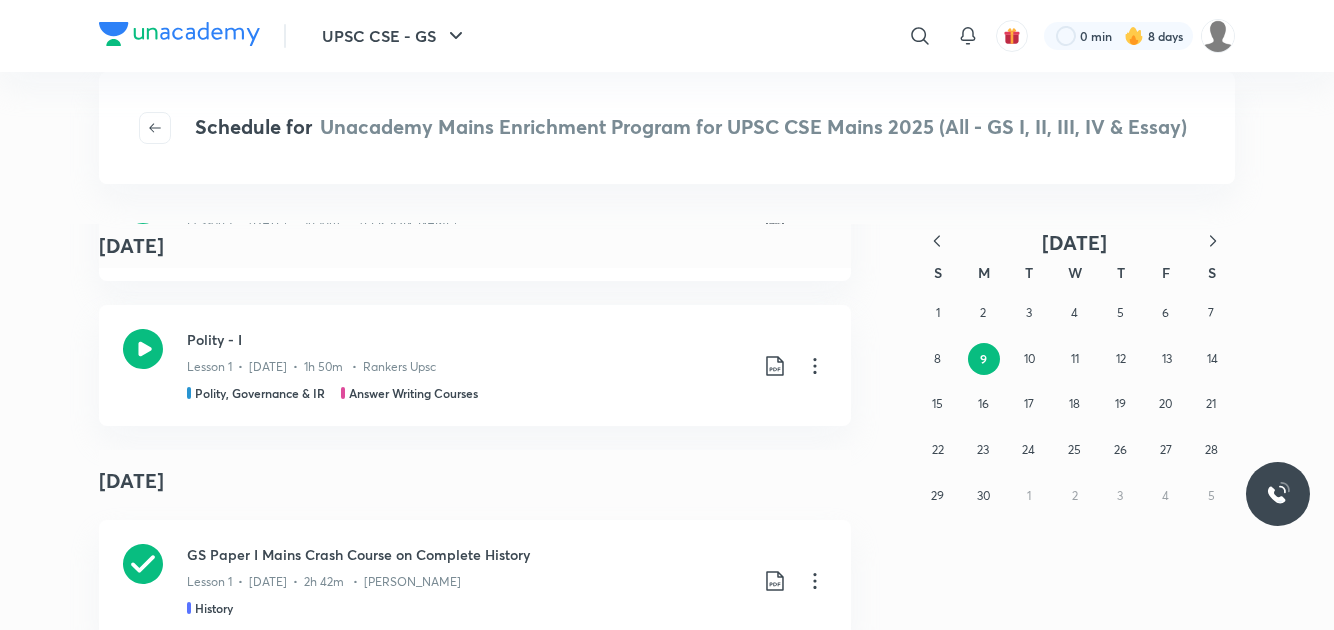 click on "[DATE] [DATE] Mains Crash Course on International Relations Lesson 2  •  [DATE]  •  2h 25m   •  [PERSON_NAME] N Polity, Governance & IR [DATE] Mains Crash Course on Geography Lesson 1  •  [DATE]  •  1h 18m   •  [PERSON_NAME] Geography Polity - I Lesson 1  •  [DATE]  •  1h 50m   •  Rankers Upsc Polity, Governance & IR Answer Writing Courses [DATE] GS Paper I Mains Crash Course on Complete History Lesson 1  •  [DATE]  •  2h 42m   •  [PERSON_NAME] History Polity - II Lesson 2  •  [DATE]  •  2h   •  Rankers Upsc Polity, Governance & IR Answer Writing Courses [DATE] Mains Crash Course on Geography Lesson 2  •  [DATE]  •  1h 41m   •  [PERSON_NAME] Geography Polity - III Lesson 3  •  [DATE]  •  1h 2m   •  Rankers Upsc Polity, Governance & IR Answer Writing Courses Mains Crash Course on Science and Technology Lesson 1  •  [DATE]  •  2h 11m   •  [PERSON_NAME]  Science & Technology S" at bounding box center (667, 427) 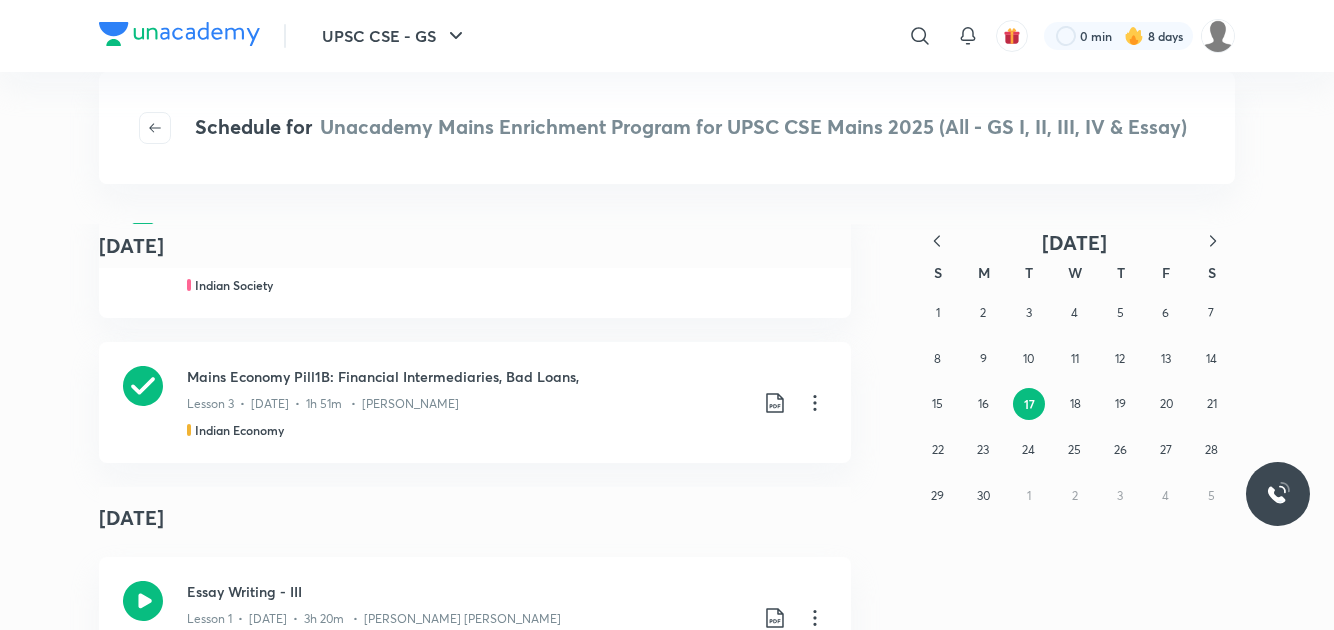 scroll, scrollTop: 4640, scrollLeft: 0, axis: vertical 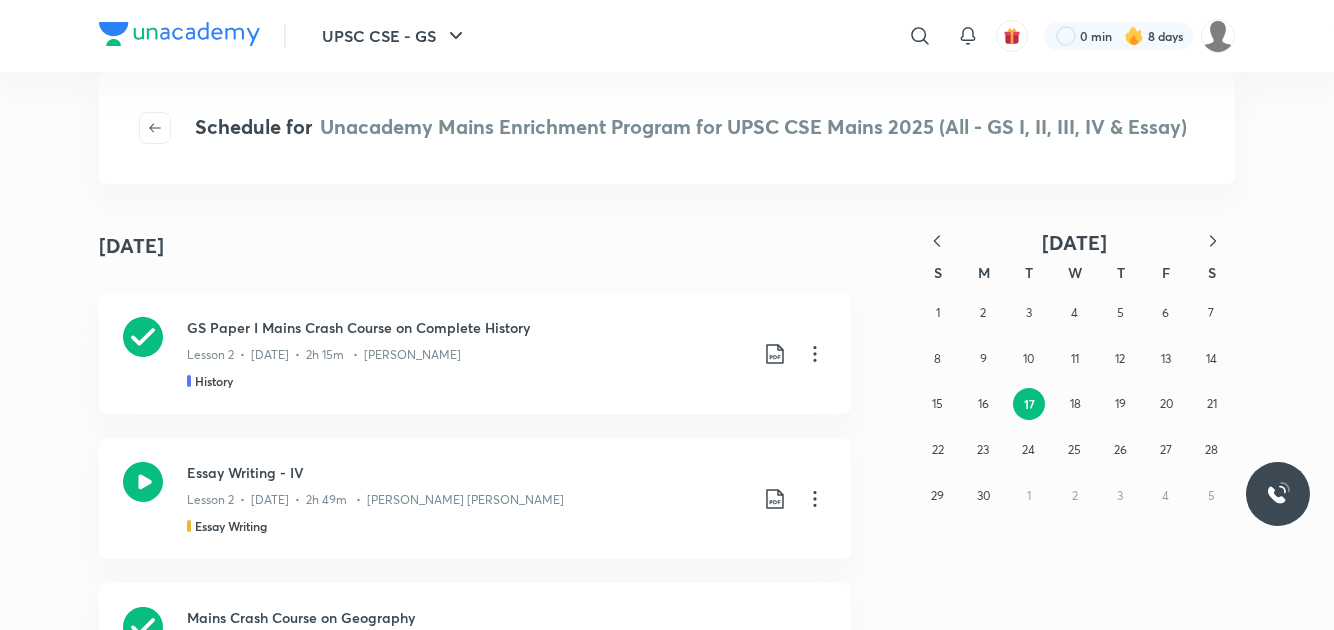 click on "June [DATE] Polity & Governance - 1 Lesson 1  •  [DATE]  •  2h 4m   •  [PERSON_NAME] Polity, Governance & IR [DATE] Polity & Governance - 2 Lesson 2  •  [DATE]  •  2h 6m   •  [PERSON_NAME] Polity, Governance & IR [DATE] Mains Crash Course on International Relations Lesson 1  •  [DATE]  •  2h 20m   •  [PERSON_NAME] N Polity, Governance & IR [DATE] Polity & Governance - 1 Lesson 1  •  [DATE]  •  2h 4m   •  [PERSON_NAME] Polity, Governance & IR [DATE] Polity & Governance - 2 Lesson 2  •  [DATE]  •  2h 6m   •  [PERSON_NAME] Polity, Governance & IR [DATE] Mains Crash Course on International Relations Lesson 1  •  [DATE]  •  2h 20m   •  [PERSON_NAME] N Polity, Governance & IR [DATE] Mains Crash Course on International Relations Lesson 2  •  [DATE]  •  2h 25m   •  [PERSON_NAME] N Polity, Governance & IR [DATE] Mains Crash Course on Geography Lesson 1  •  [DATE]  •  1h 18m   •  [PERSON_NAME] S" at bounding box center [667, 427] 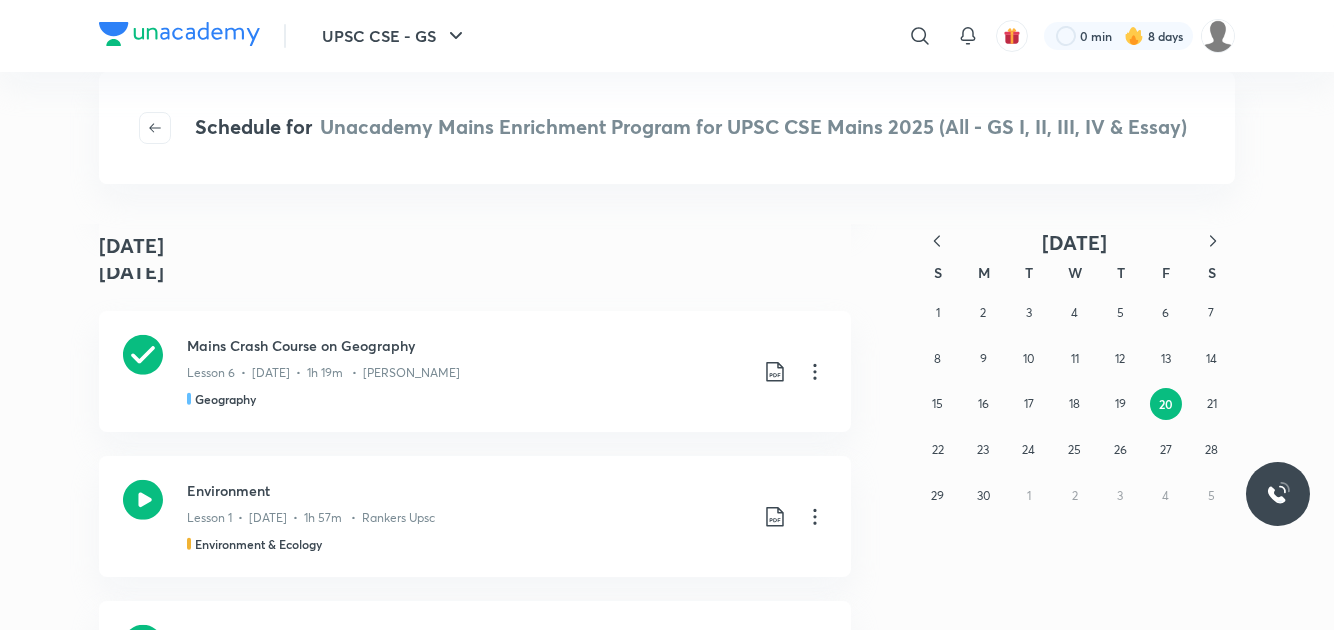 scroll, scrollTop: 8598, scrollLeft: 0, axis: vertical 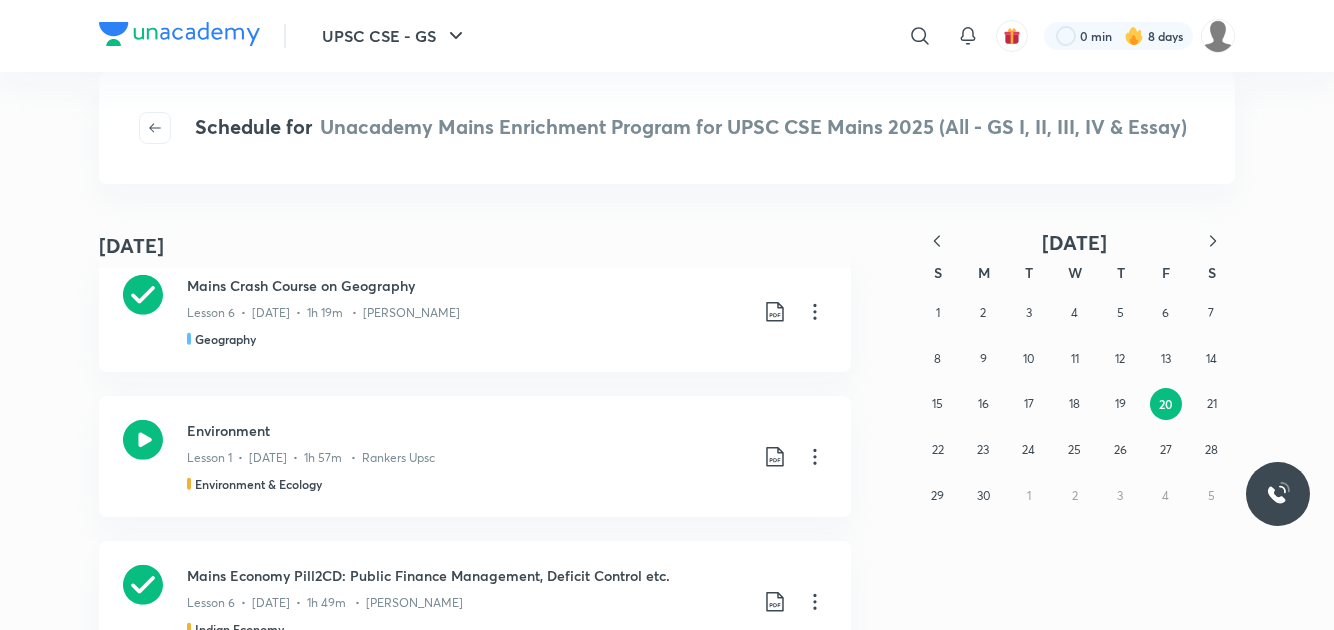 click on "June [DATE] Polity & Governance - 1 Lesson 1  •  [DATE]  •  2h 4m   •  [PERSON_NAME] Polity, Governance & IR [DATE] Polity & Governance - 2 Lesson 2  •  [DATE]  •  2h 6m   •  [PERSON_NAME] Polity, Governance & IR [DATE] Mains Crash Course on International Relations Lesson 1  •  [DATE]  •  2h 20m   •  [PERSON_NAME] N Polity, Governance & IR [DATE] Polity & Governance - 1 Lesson 1  •  [DATE]  •  2h 4m   •  [PERSON_NAME] Polity, Governance & IR [DATE] Polity & Governance - 2 Lesson 2  •  [DATE]  •  2h 6m   •  [PERSON_NAME] Polity, Governance & IR [DATE] Mains Crash Course on International Relations Lesson 1  •  [DATE]  •  2h 20m   •  [PERSON_NAME] N Polity, Governance & IR [DATE] Mains Crash Course on International Relations Lesson 2  •  [DATE]  •  2h 25m   •  [PERSON_NAME] N Polity, Governance & IR [DATE] Mains Crash Course on Geography Lesson 1  •  [DATE]  •  1h 18m   •  [PERSON_NAME] S" at bounding box center (667, 427) 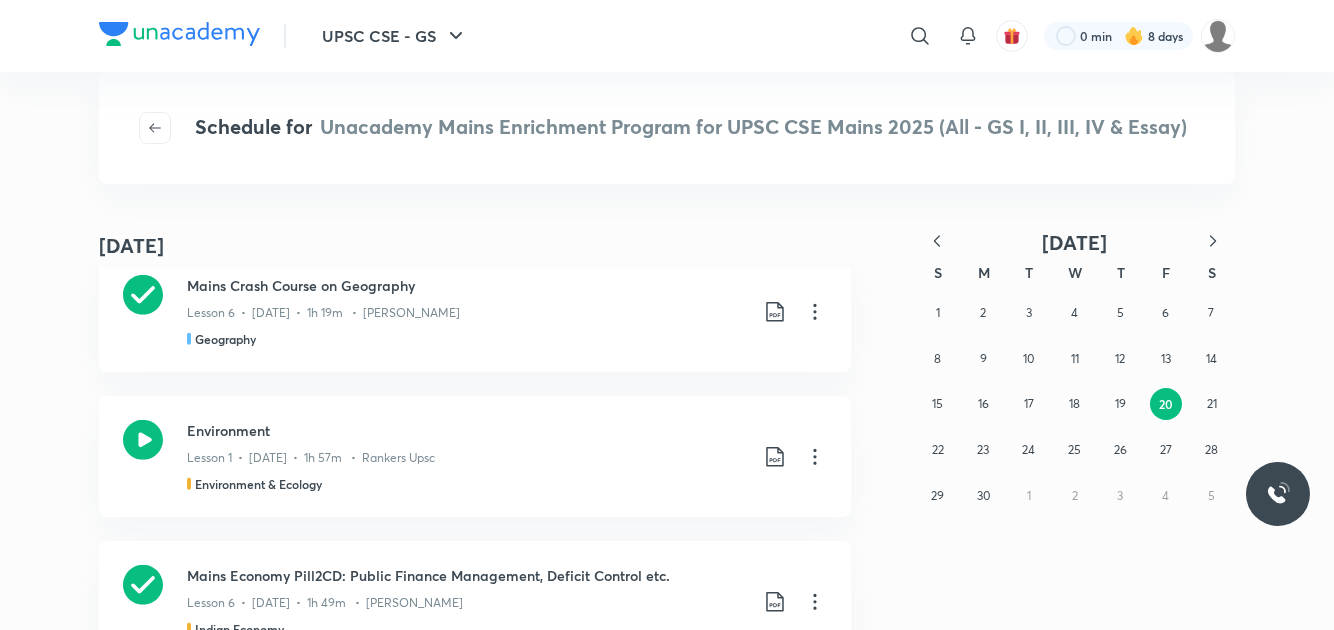 click on "June [DATE] Polity & Governance - 1 Lesson 1  •  [DATE]  •  2h 4m   •  [PERSON_NAME] Polity, Governance & IR [DATE] Polity & Governance - 2 Lesson 2  •  [DATE]  •  2h 6m   •  [PERSON_NAME] Polity, Governance & IR [DATE] Mains Crash Course on International Relations Lesson 1  •  [DATE]  •  2h 20m   •  [PERSON_NAME] N Polity, Governance & IR [DATE] Polity & Governance - 1 Lesson 1  •  [DATE]  •  2h 4m   •  [PERSON_NAME] Polity, Governance & IR [DATE] Polity & Governance - 2 Lesson 2  •  [DATE]  •  2h 6m   •  [PERSON_NAME] Polity, Governance & IR [DATE] Mains Crash Course on International Relations Lesson 1  •  [DATE]  •  2h 20m   •  [PERSON_NAME] N Polity, Governance & IR [DATE] Mains Crash Course on International Relations Lesson 2  •  [DATE]  •  2h 25m   •  [PERSON_NAME] N Polity, Governance & IR [DATE] Mains Crash Course on Geography Lesson 1  •  [DATE]  •  1h 18m   •  [PERSON_NAME] S" at bounding box center (667, 427) 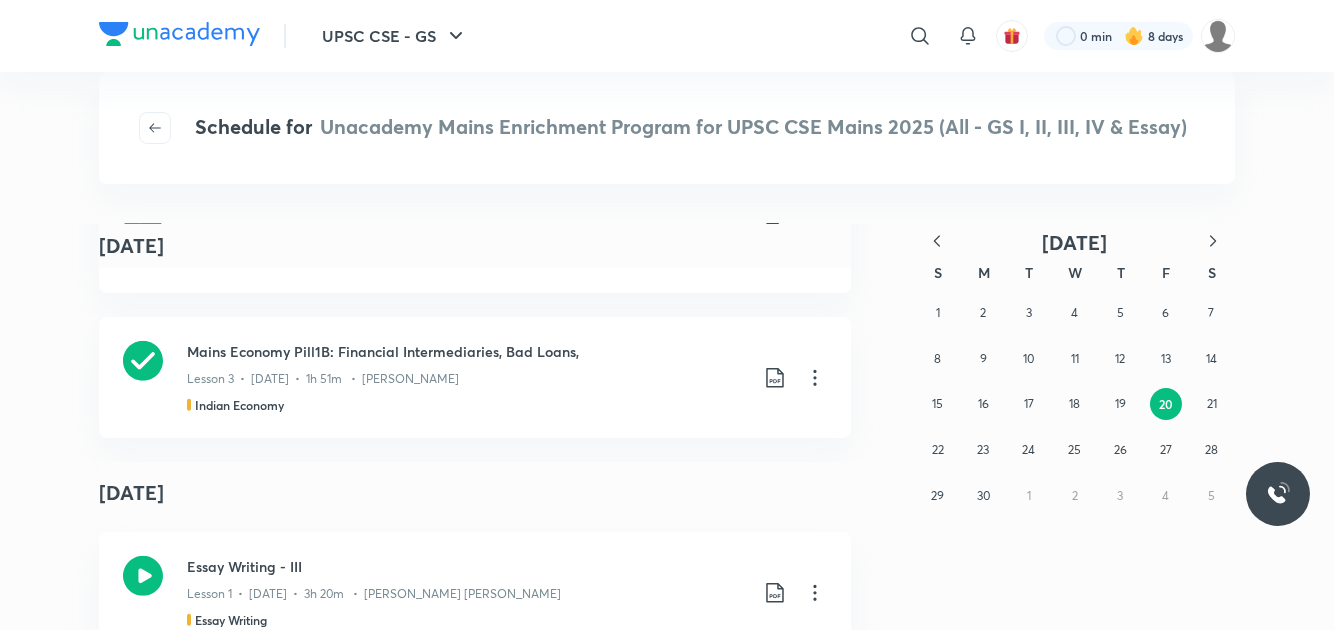 scroll, scrollTop: 9113, scrollLeft: 0, axis: vertical 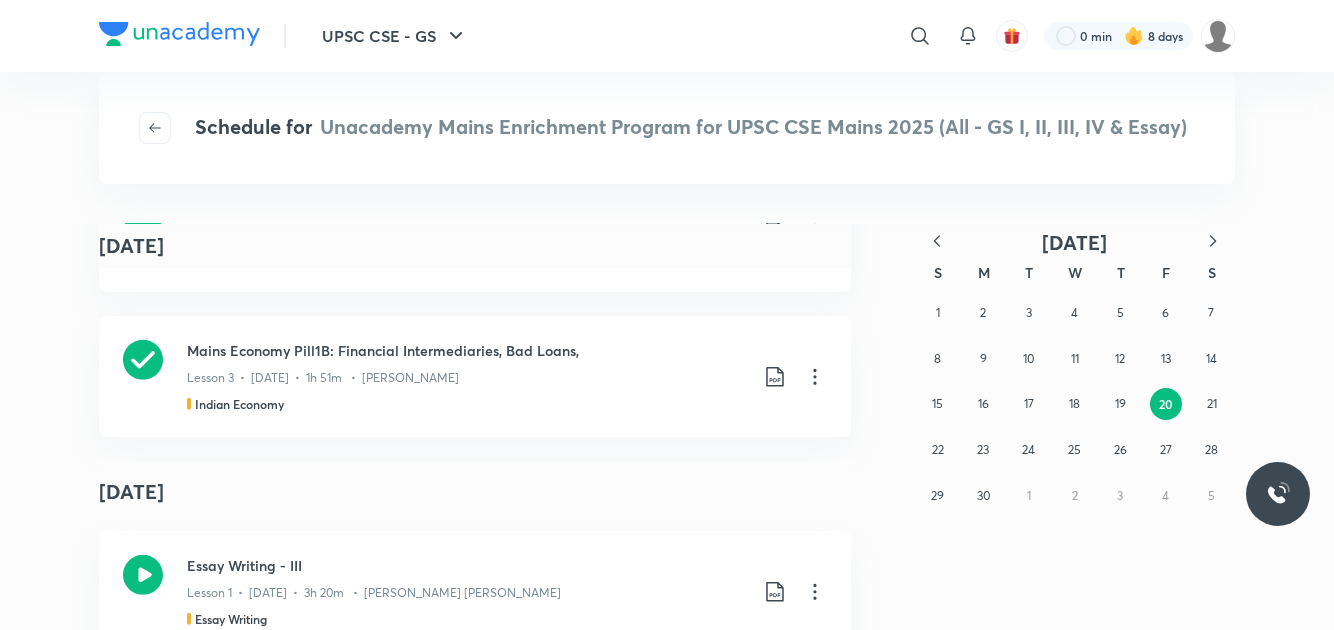 click on "June [DATE] Polity & Governance - 1 Lesson 1  •  [DATE]  •  2h 4m   •  [PERSON_NAME] Polity, Governance & IR [DATE] Polity & Governance - 2 Lesson 2  •  [DATE]  •  2h 6m   •  [PERSON_NAME] Polity, Governance & IR [DATE] Mains Crash Course on International Relations Lesson 1  •  [DATE]  •  2h 20m   •  [PERSON_NAME] N Polity, Governance & IR [DATE] Polity & Governance - 1 Lesson 1  •  [DATE]  •  2h 4m   •  [PERSON_NAME] Polity, Governance & IR [DATE] Polity & Governance - 2 Lesson 2  •  [DATE]  •  2h 6m   •  [PERSON_NAME] Polity, Governance & IR [DATE] Mains Crash Course on International Relations Lesson 1  •  [DATE]  •  2h 20m   •  [PERSON_NAME] N Polity, Governance & IR [DATE] Mains Crash Course on International Relations Lesson 2  •  [DATE]  •  2h 25m   •  [PERSON_NAME] N Polity, Governance & IR [DATE] Mains Crash Course on Geography Lesson 1  •  [DATE]  •  1h 18m   •  [PERSON_NAME] S" at bounding box center (667, 427) 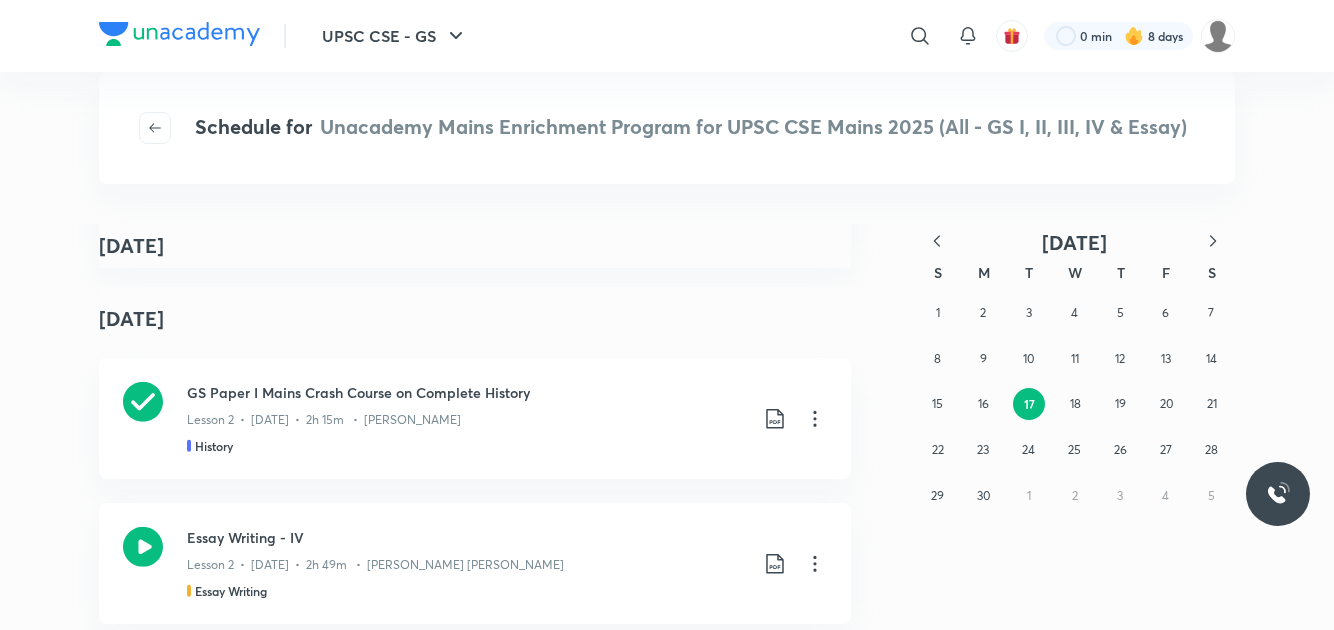 scroll, scrollTop: 9706, scrollLeft: 0, axis: vertical 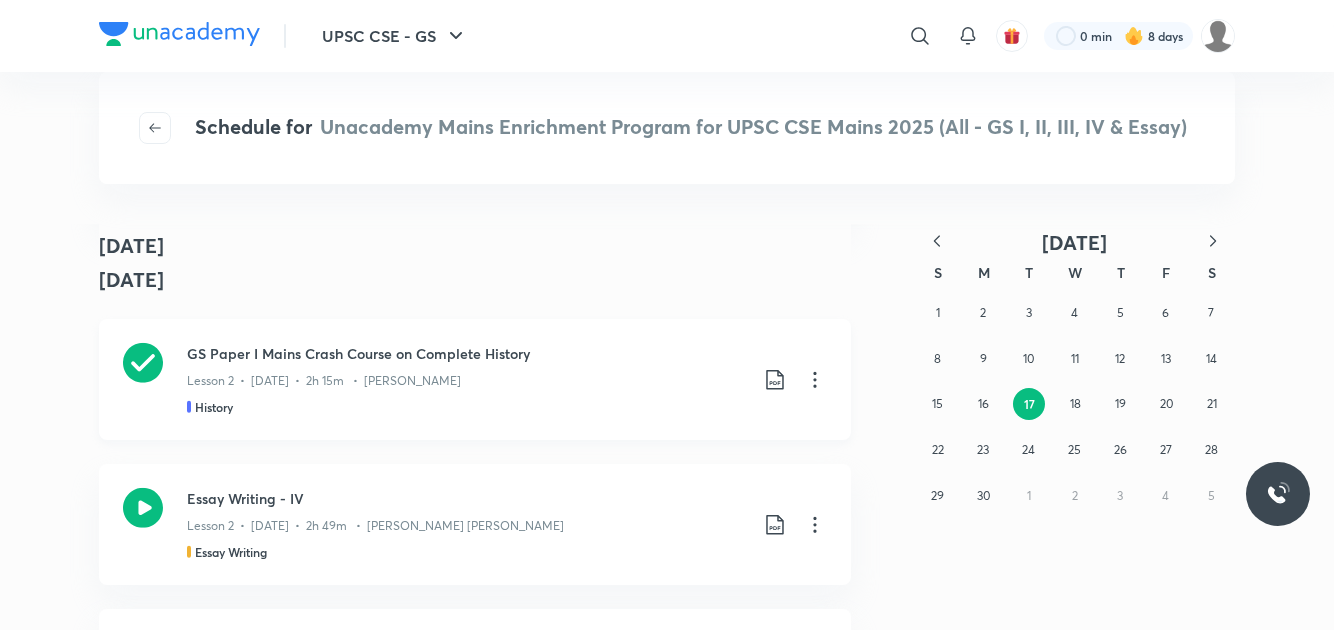 click on "GS Paper I Mains Crash Course on Complete History" at bounding box center (467, -4739) 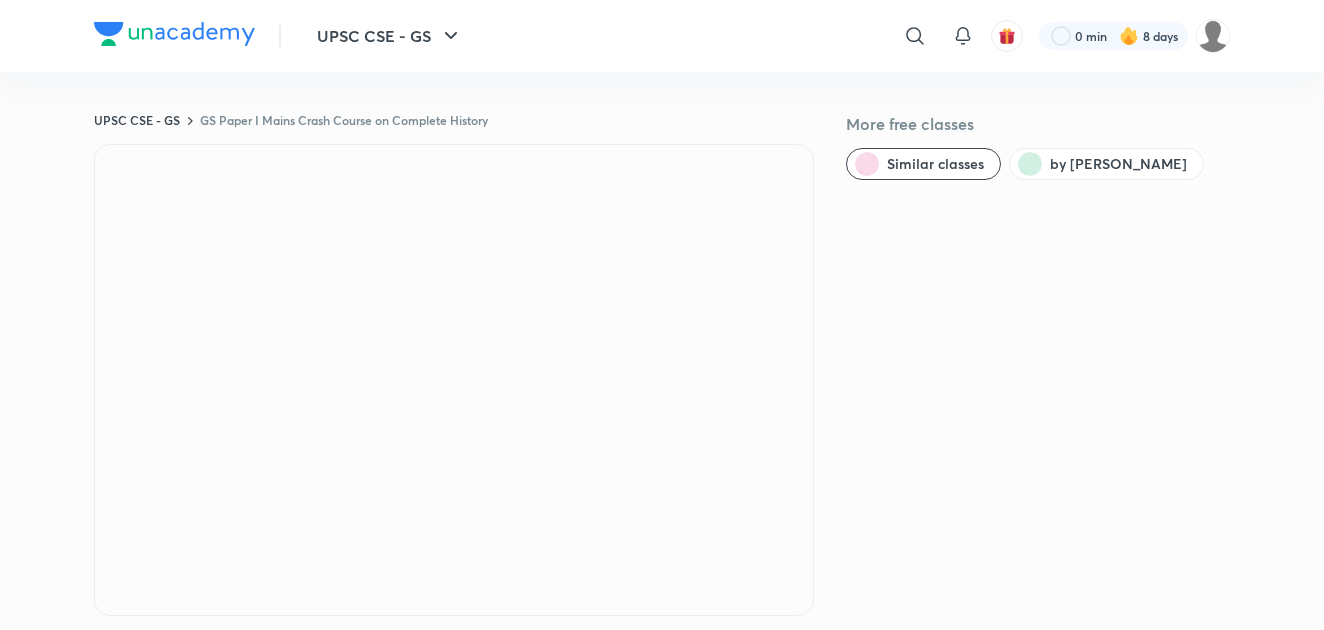 scroll, scrollTop: 0, scrollLeft: 0, axis: both 